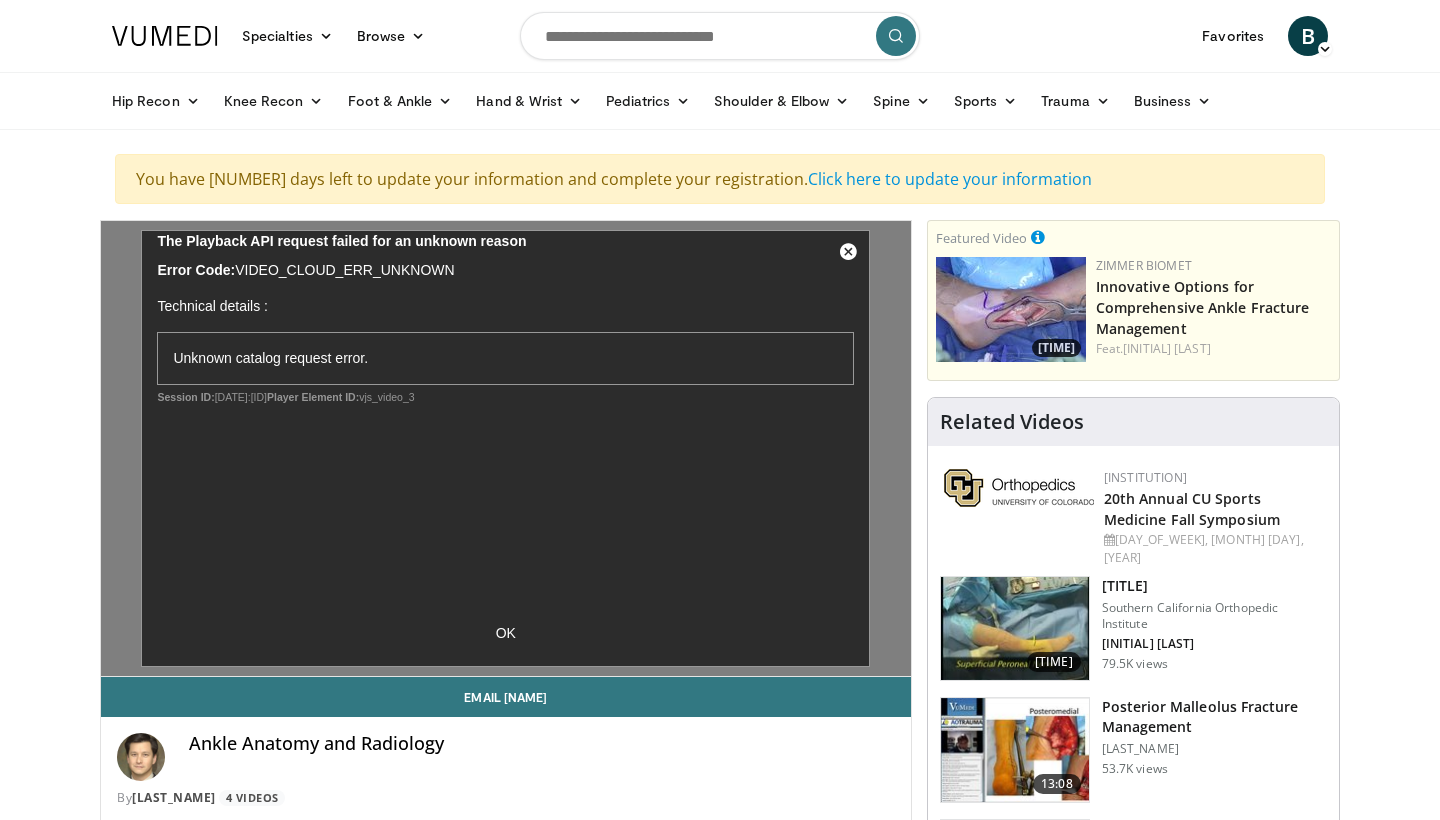 scroll, scrollTop: 0, scrollLeft: 0, axis: both 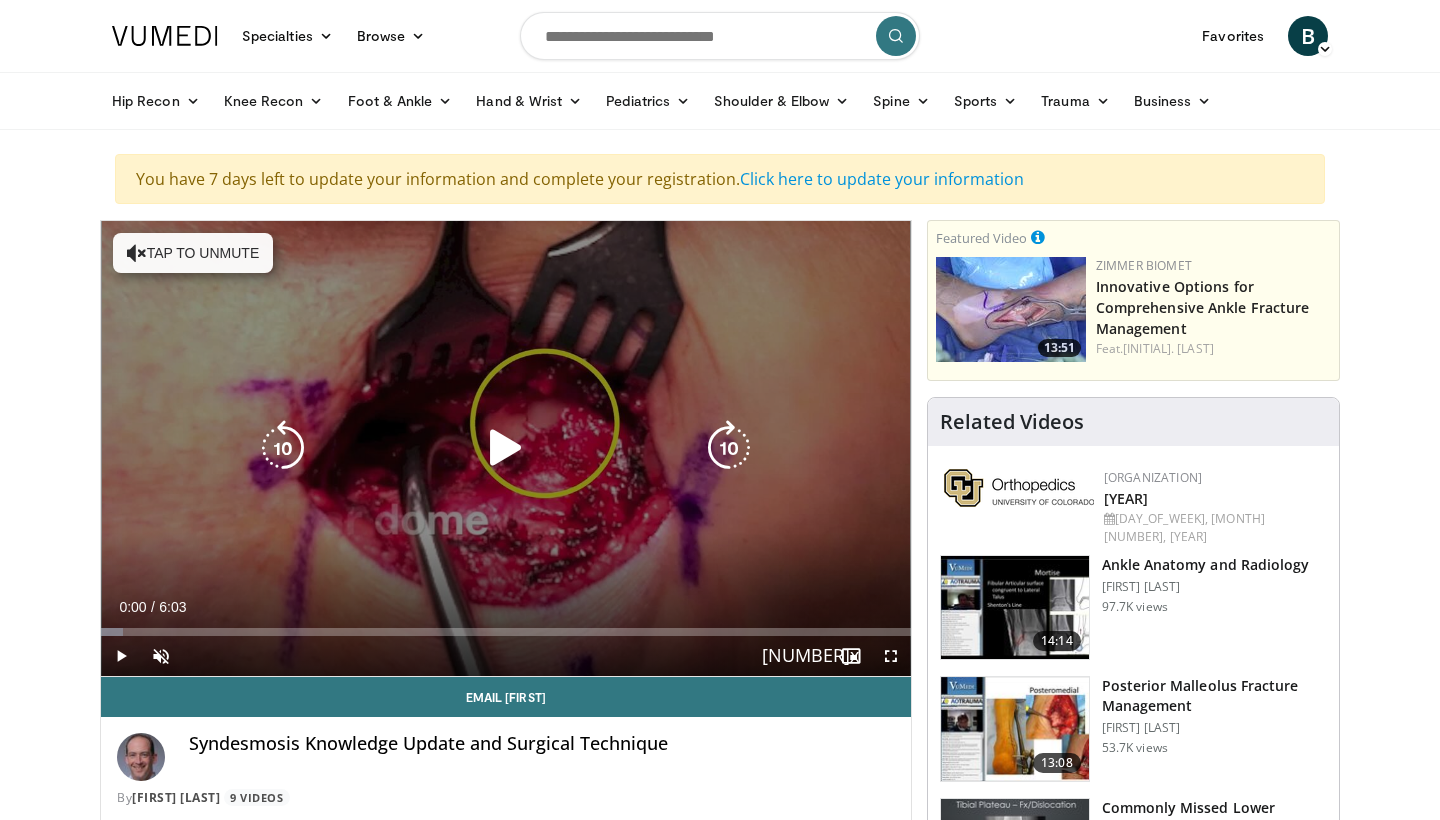 click at bounding box center [506, 448] 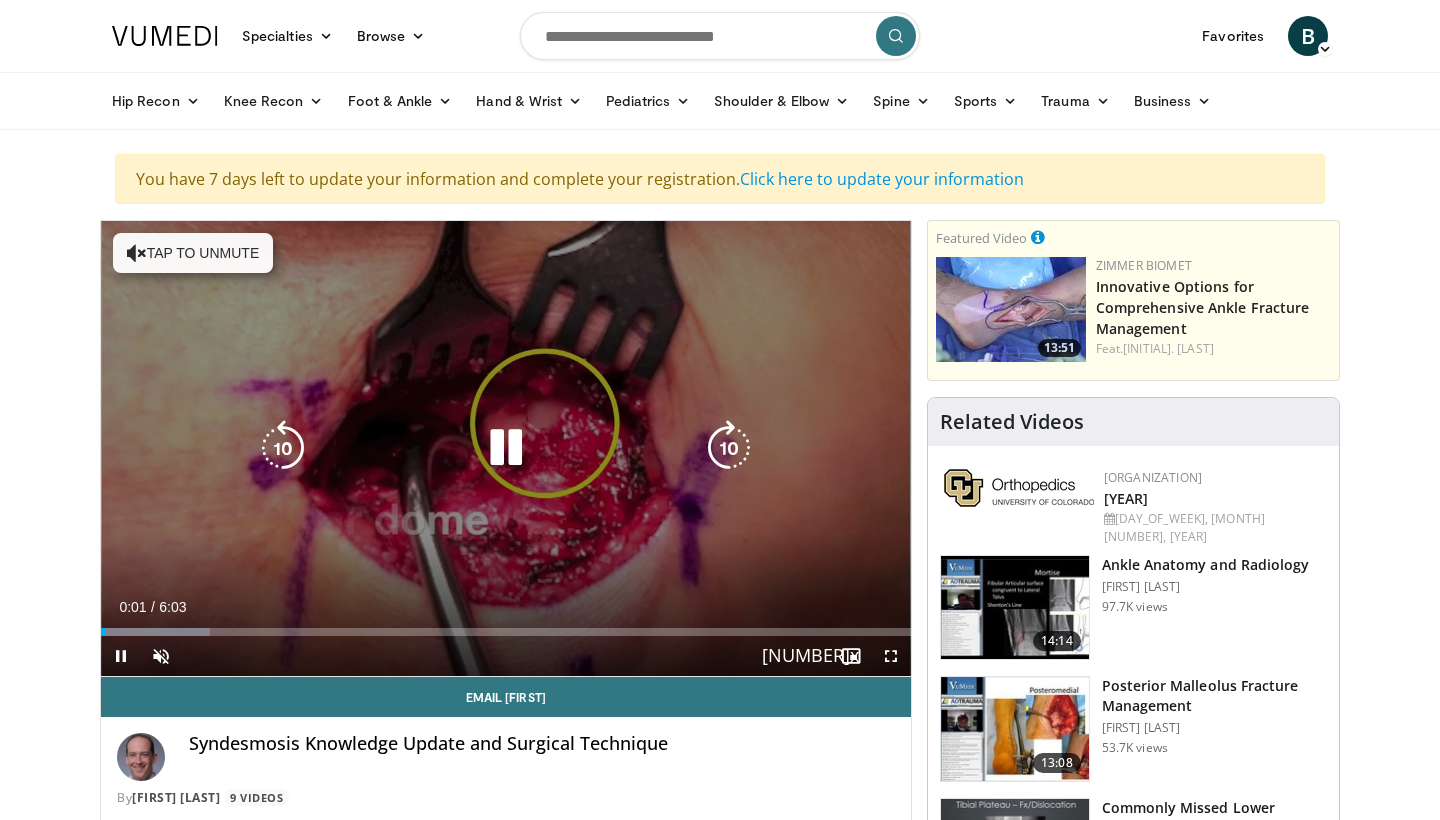 click on "Tap to unmute" at bounding box center (193, 253) 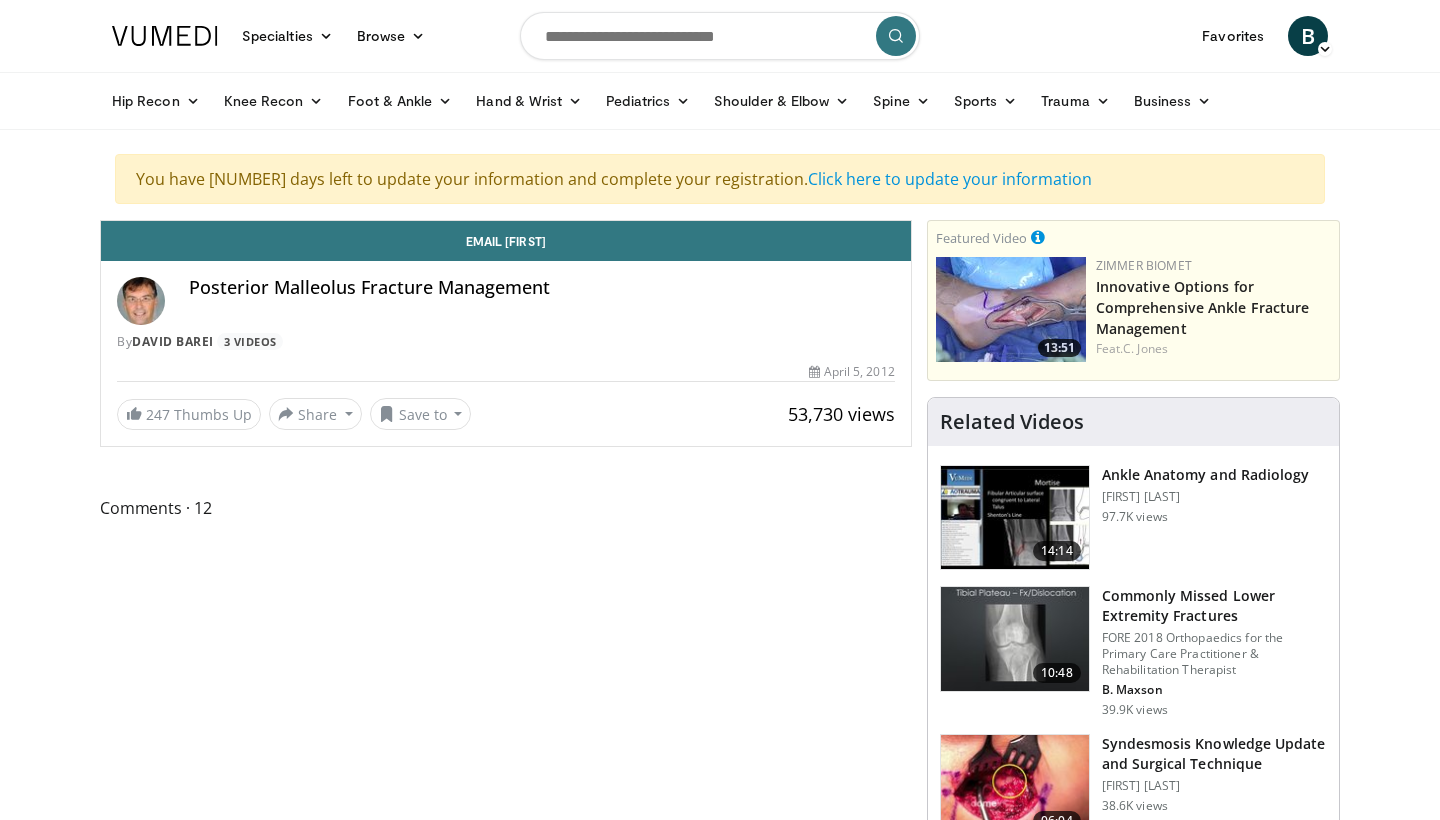 scroll, scrollTop: 0, scrollLeft: 0, axis: both 